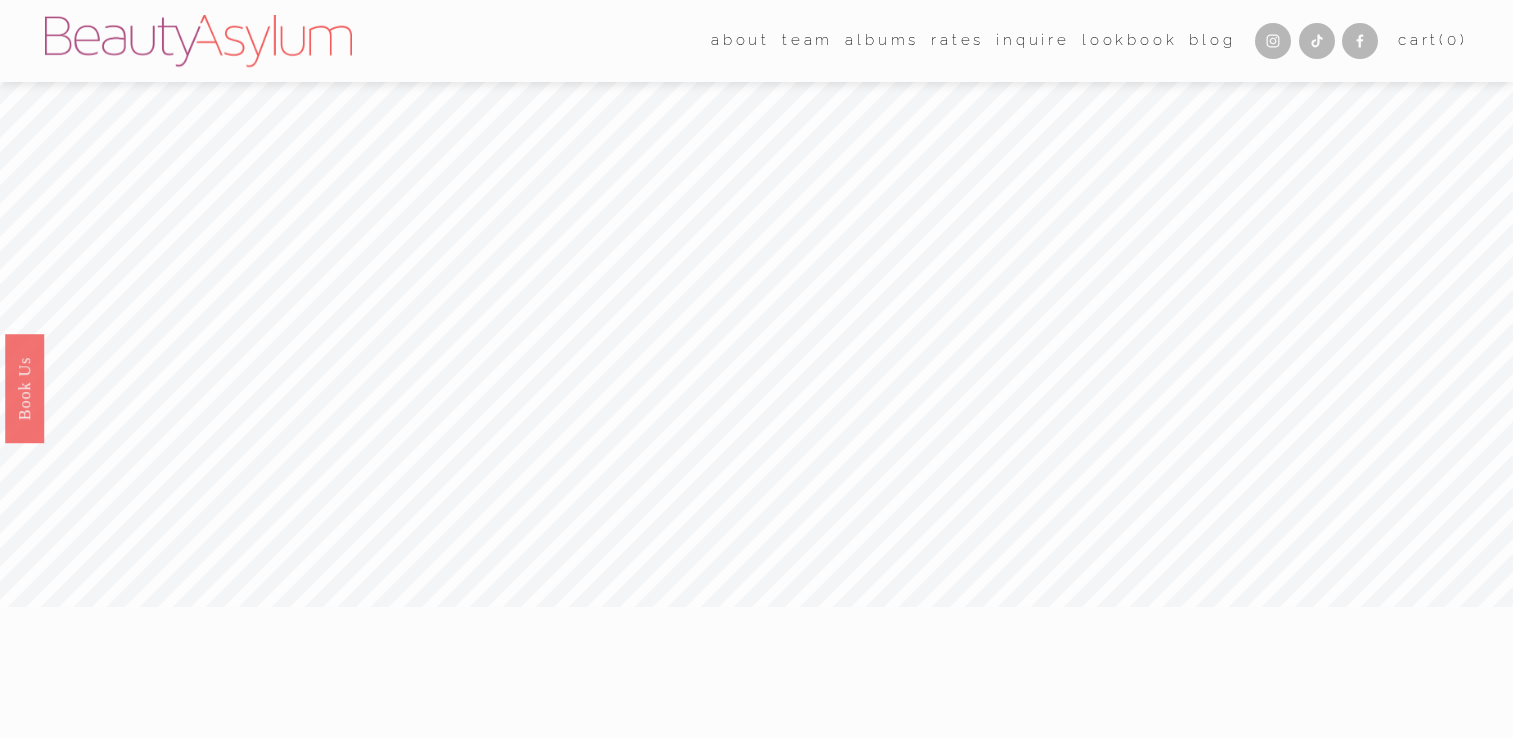 scroll, scrollTop: 0, scrollLeft: 0, axis: both 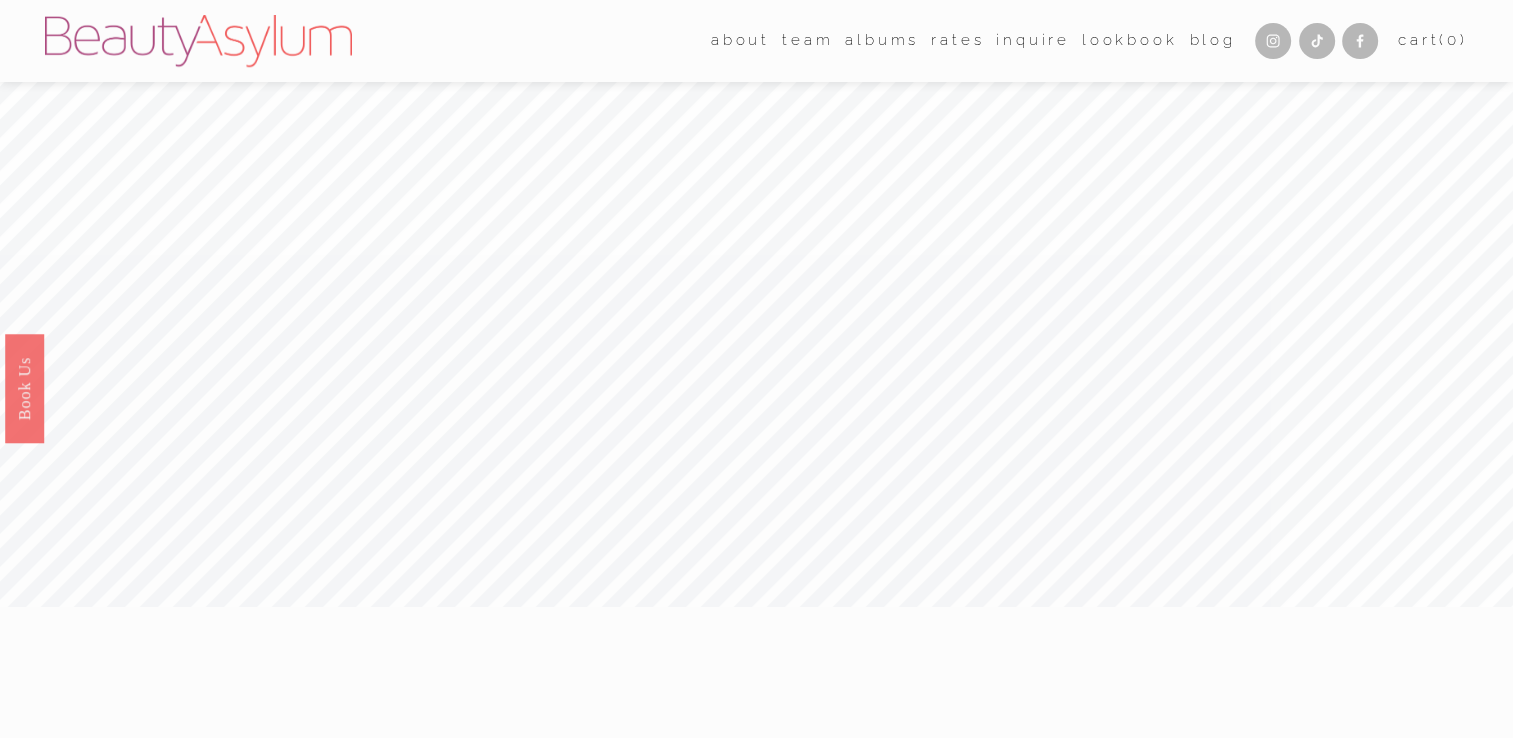 click on "Rates" at bounding box center (957, 41) 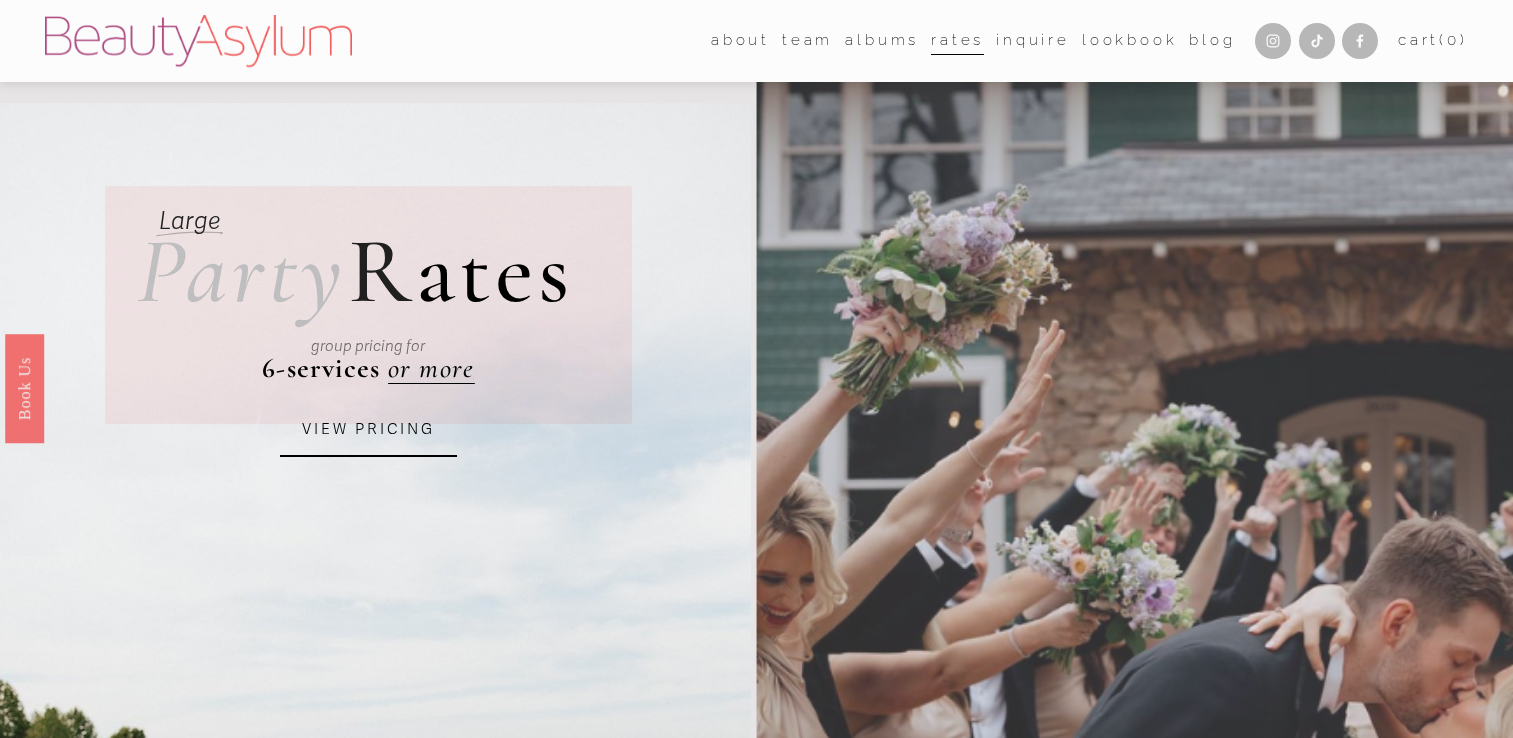 scroll, scrollTop: 0, scrollLeft: 0, axis: both 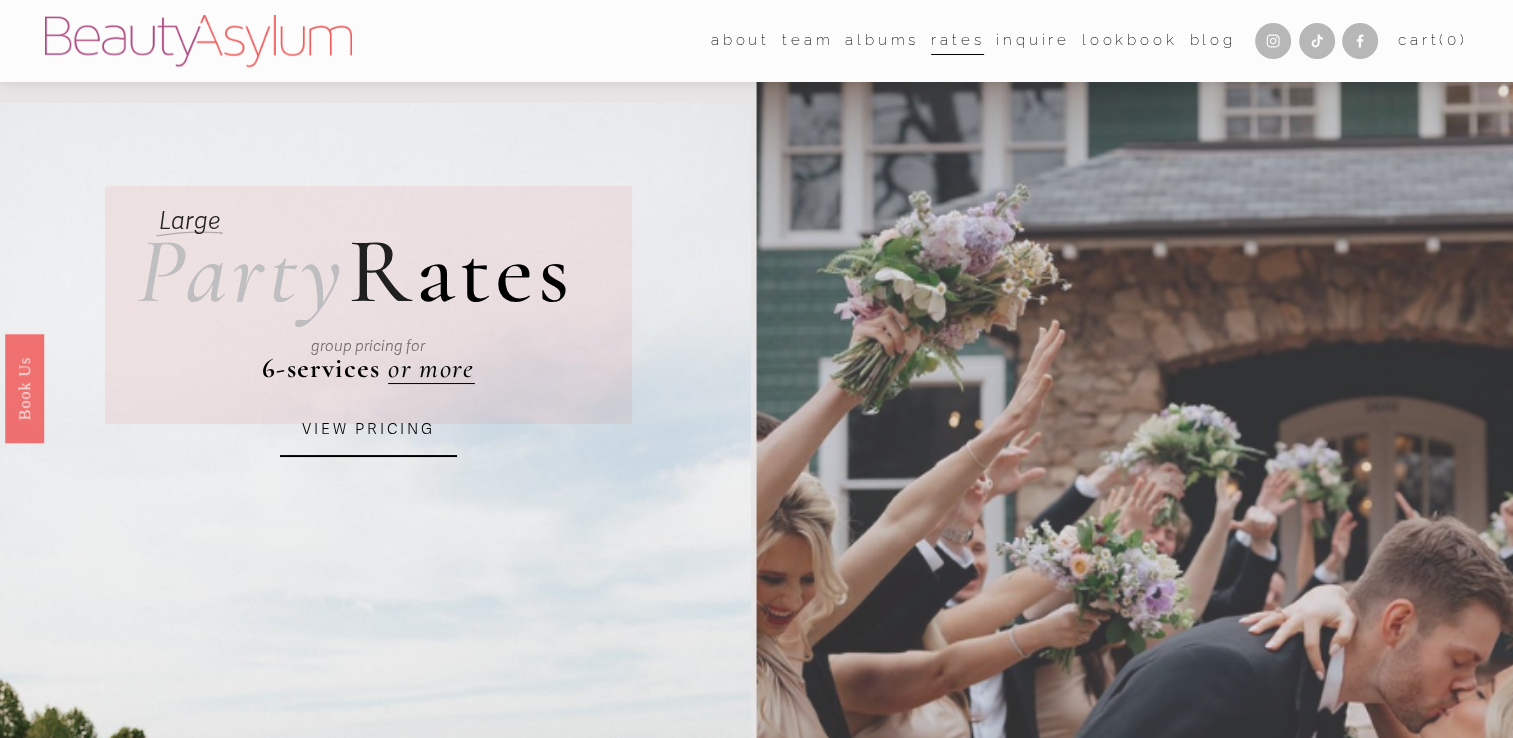 click on "Rates" at bounding box center [957, 41] 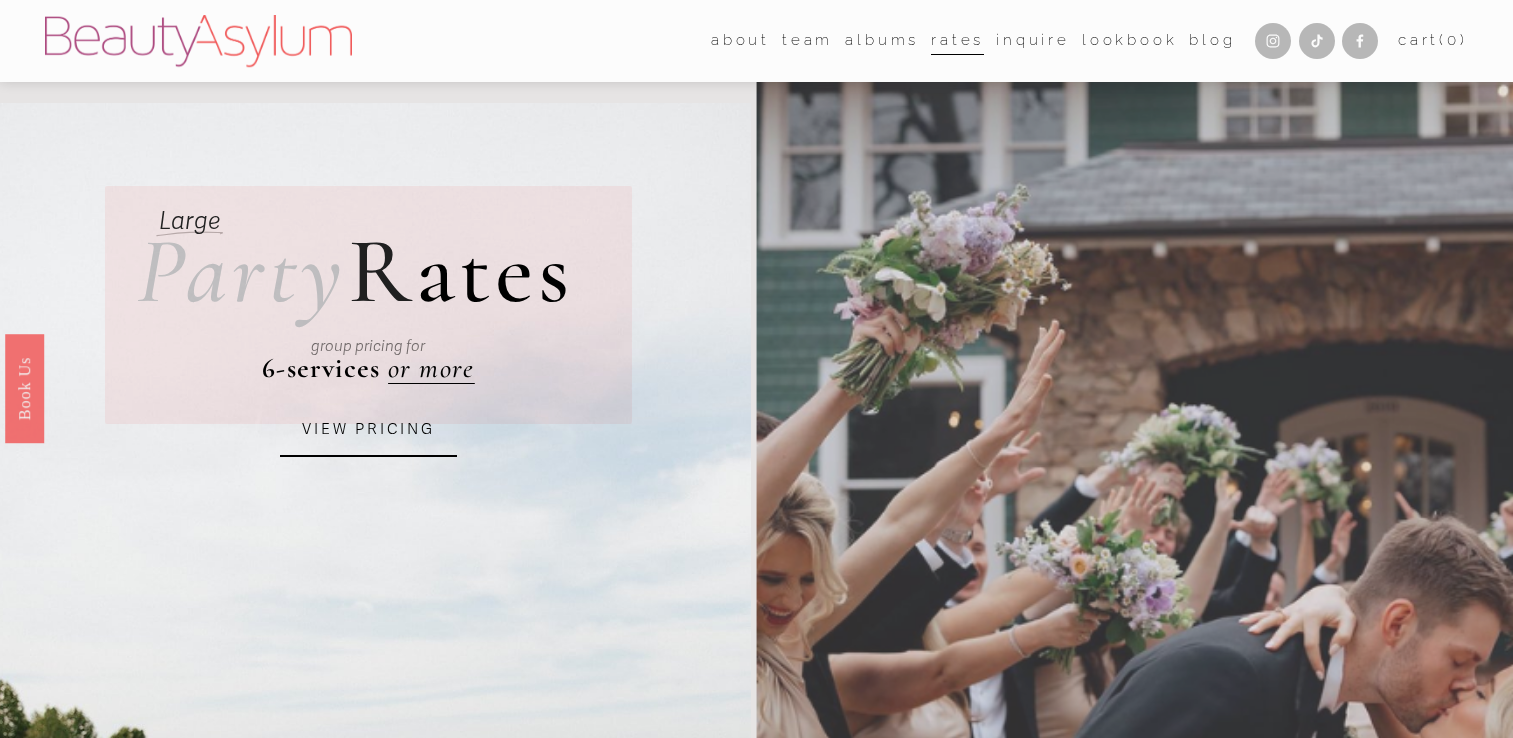 scroll, scrollTop: 0, scrollLeft: 0, axis: both 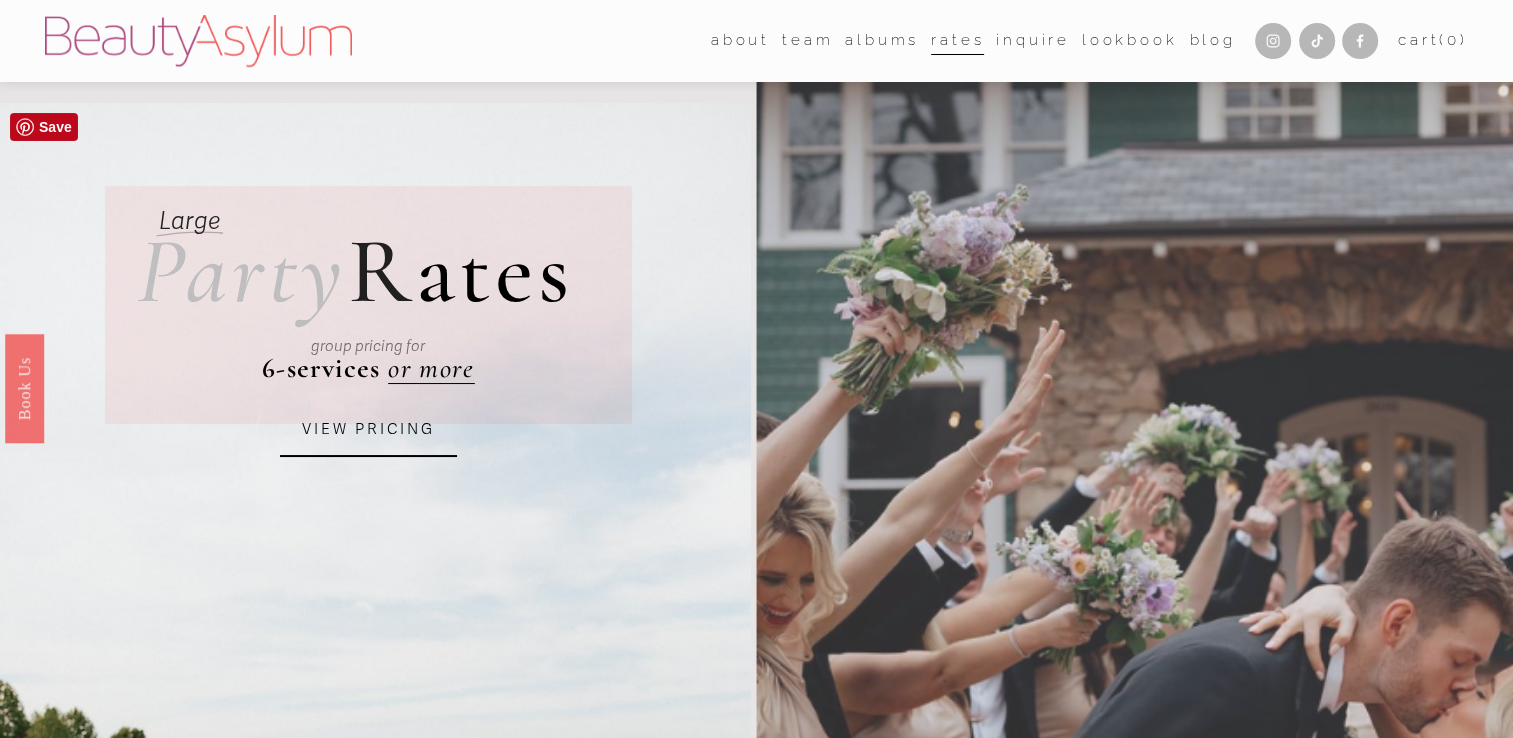 click on "VIEW PRICING" at bounding box center (369, 430) 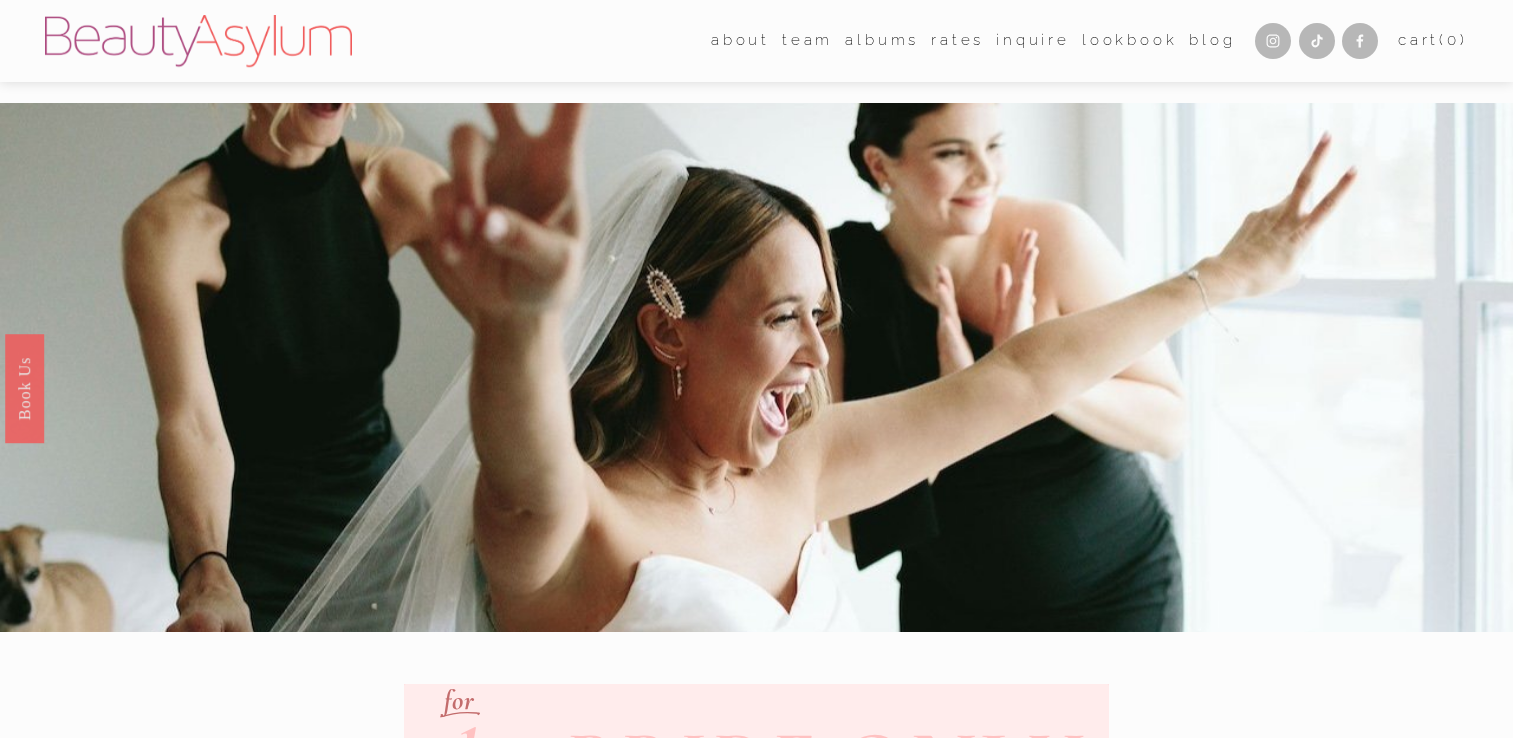 scroll, scrollTop: 0, scrollLeft: 0, axis: both 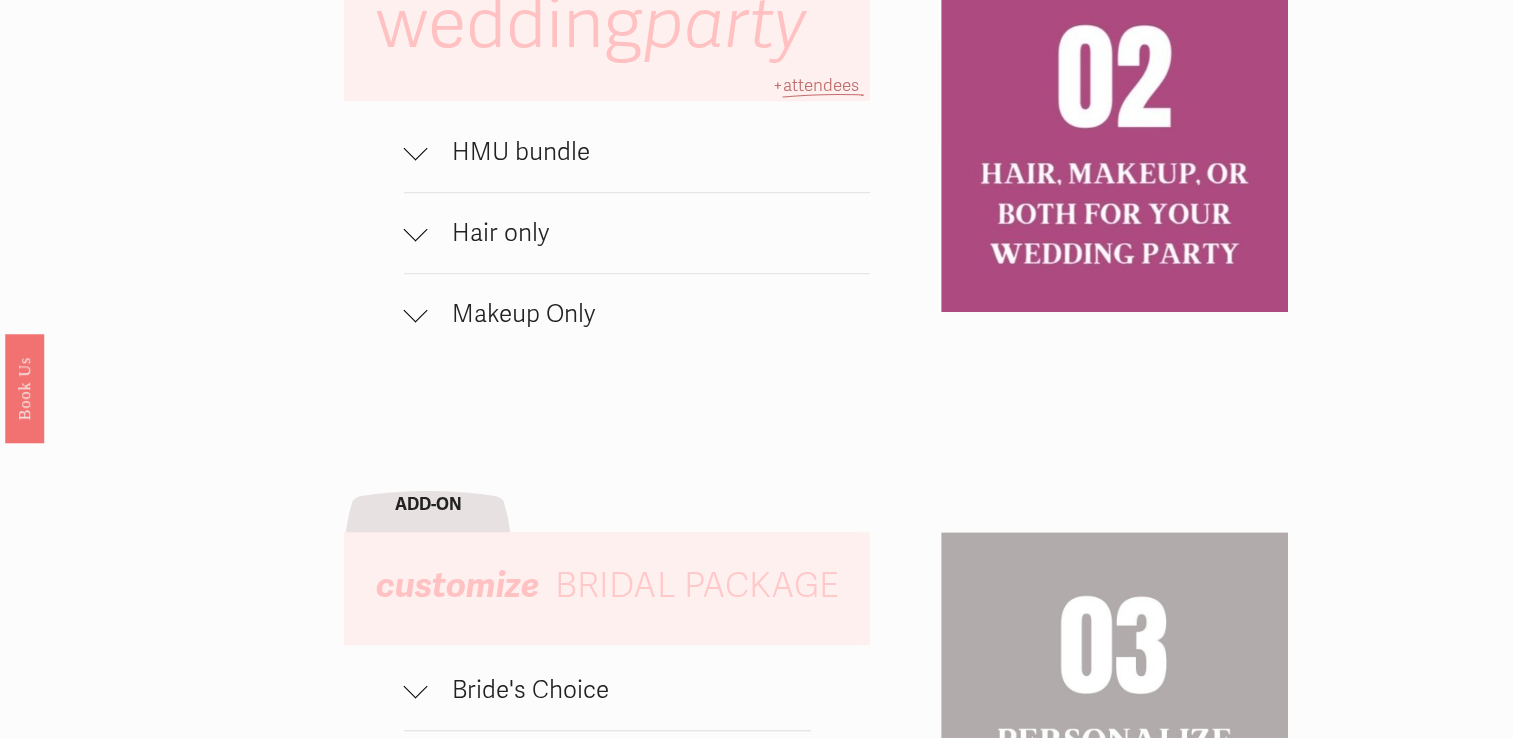 click at bounding box center (416, 152) 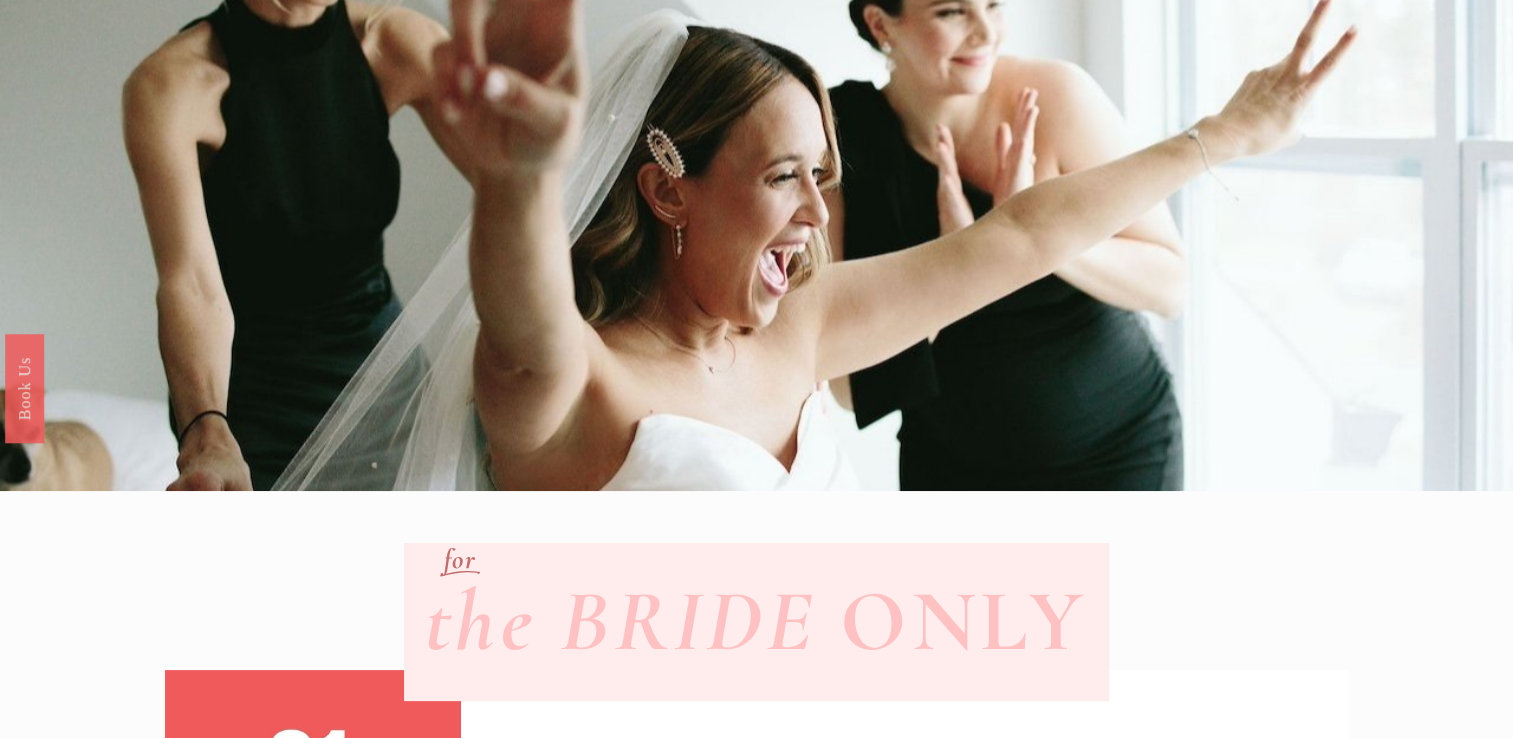 scroll, scrollTop: 0, scrollLeft: 0, axis: both 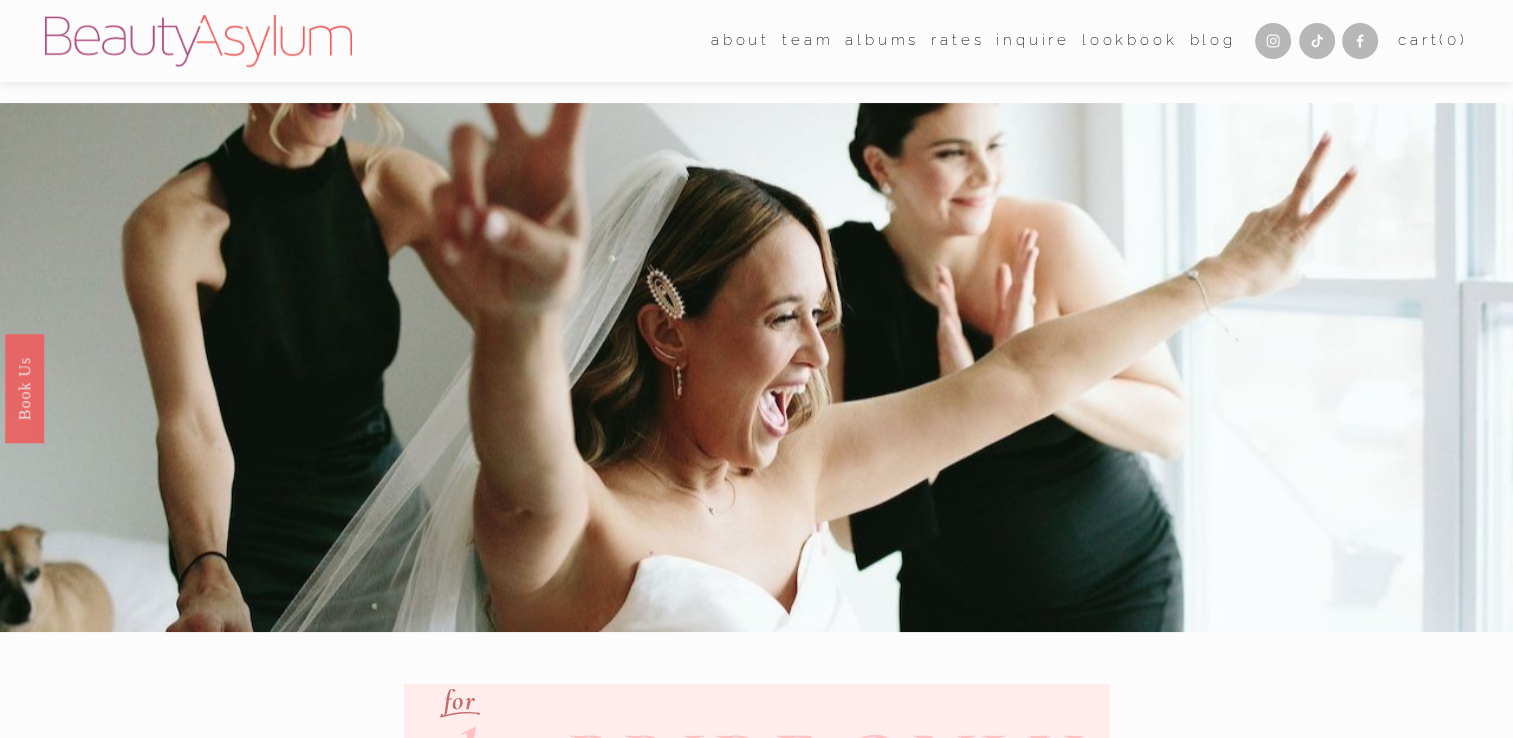 click on "Inquire" at bounding box center [1033, 41] 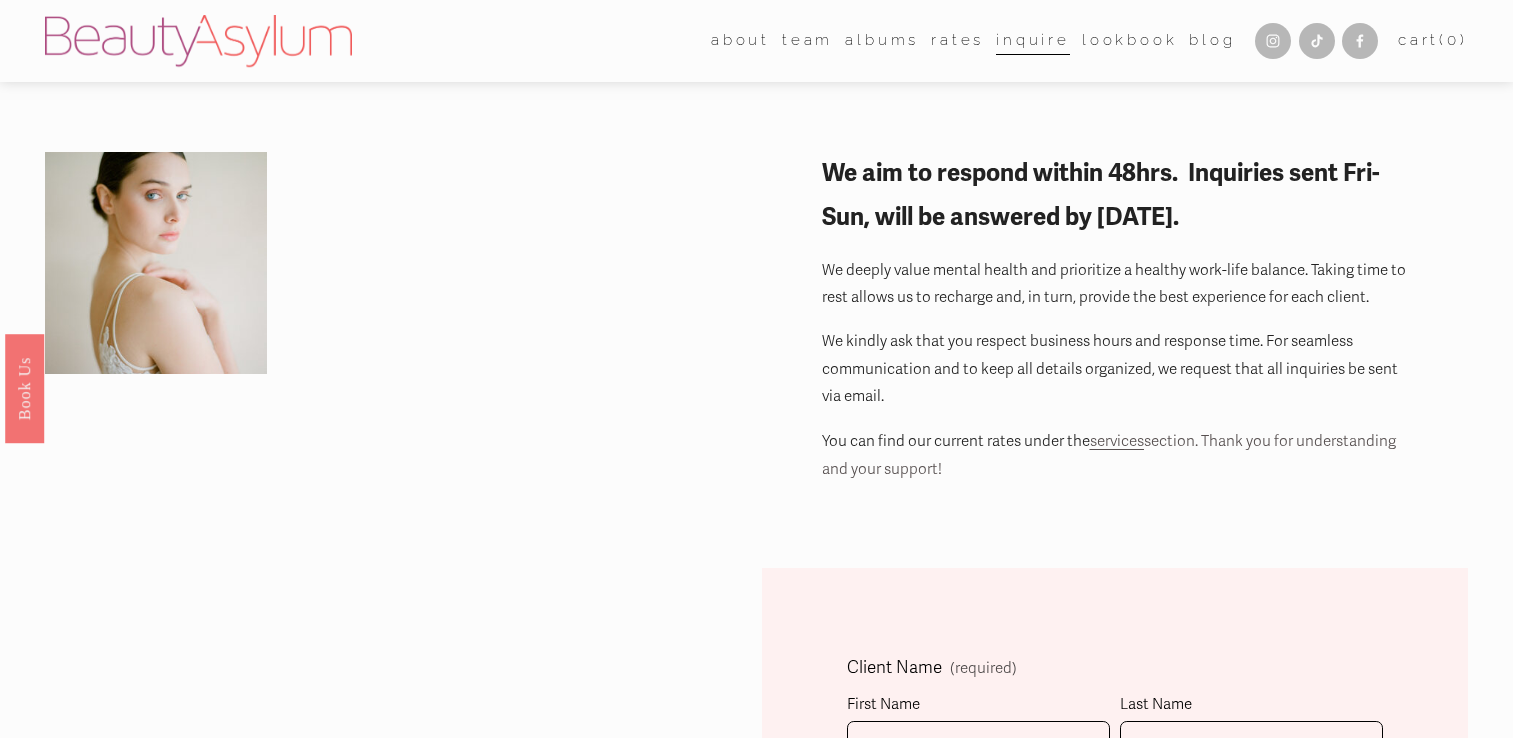 scroll, scrollTop: 0, scrollLeft: 0, axis: both 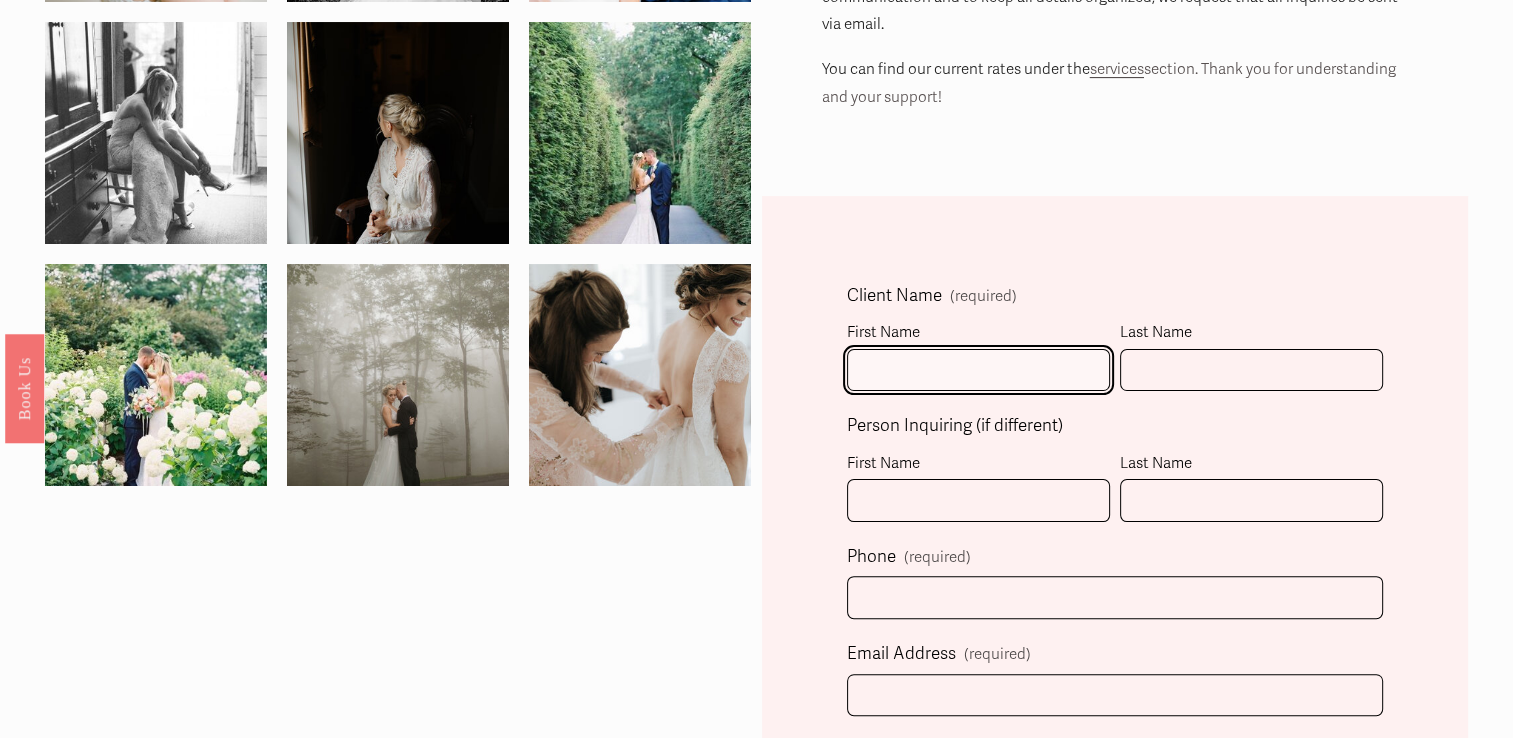 click on "First Name" at bounding box center (978, 370) 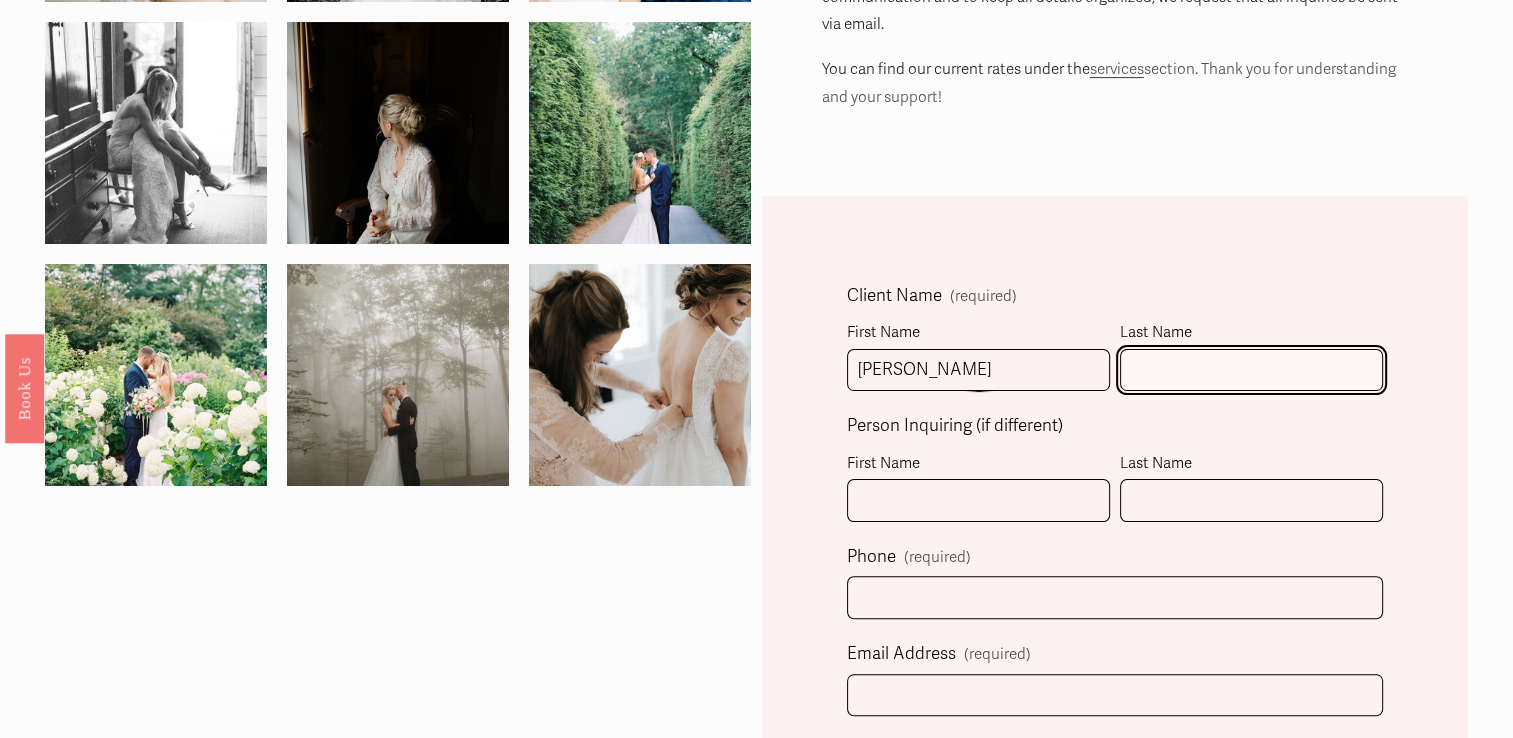 type on "[PERSON_NAME]" 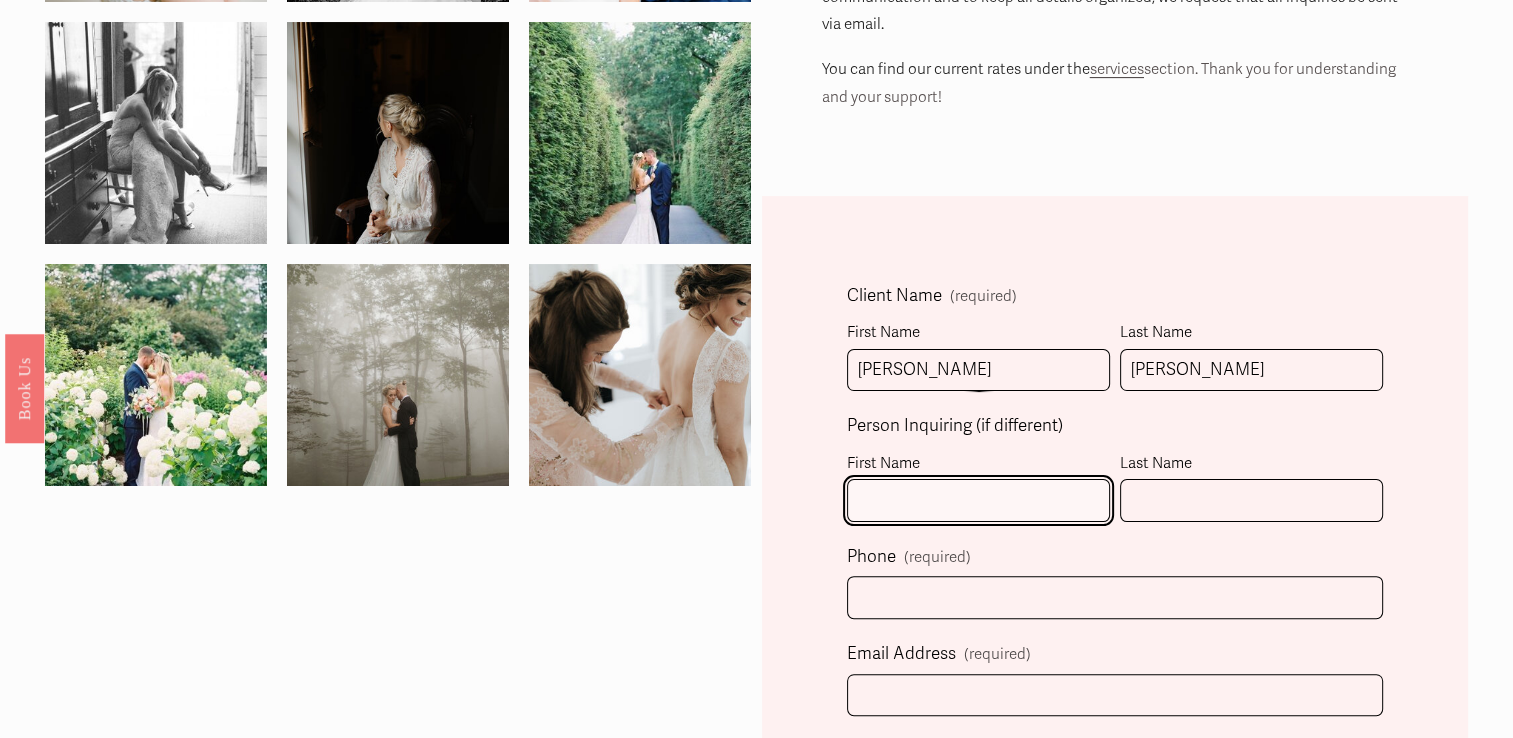 type on "[PERSON_NAME]" 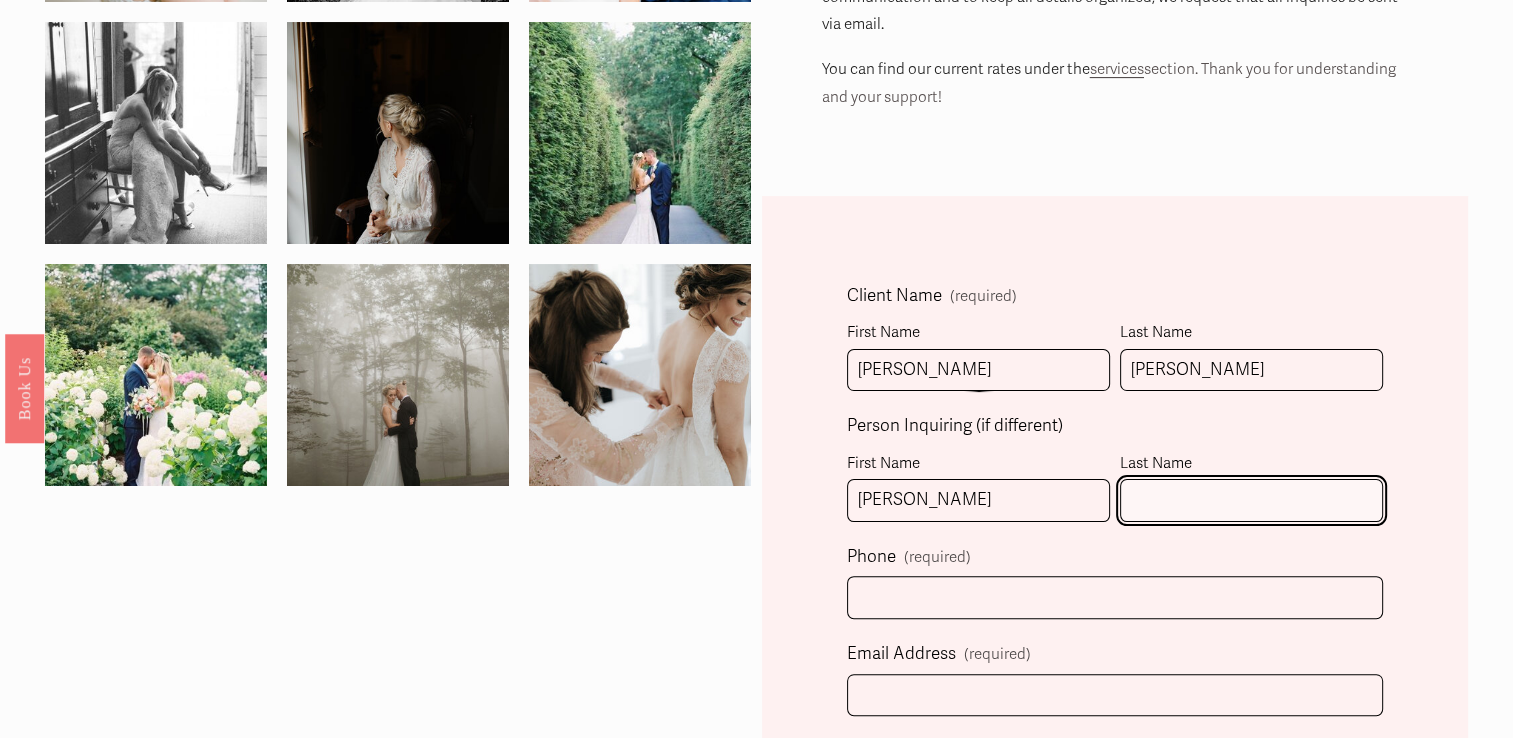 type on "[PERSON_NAME]" 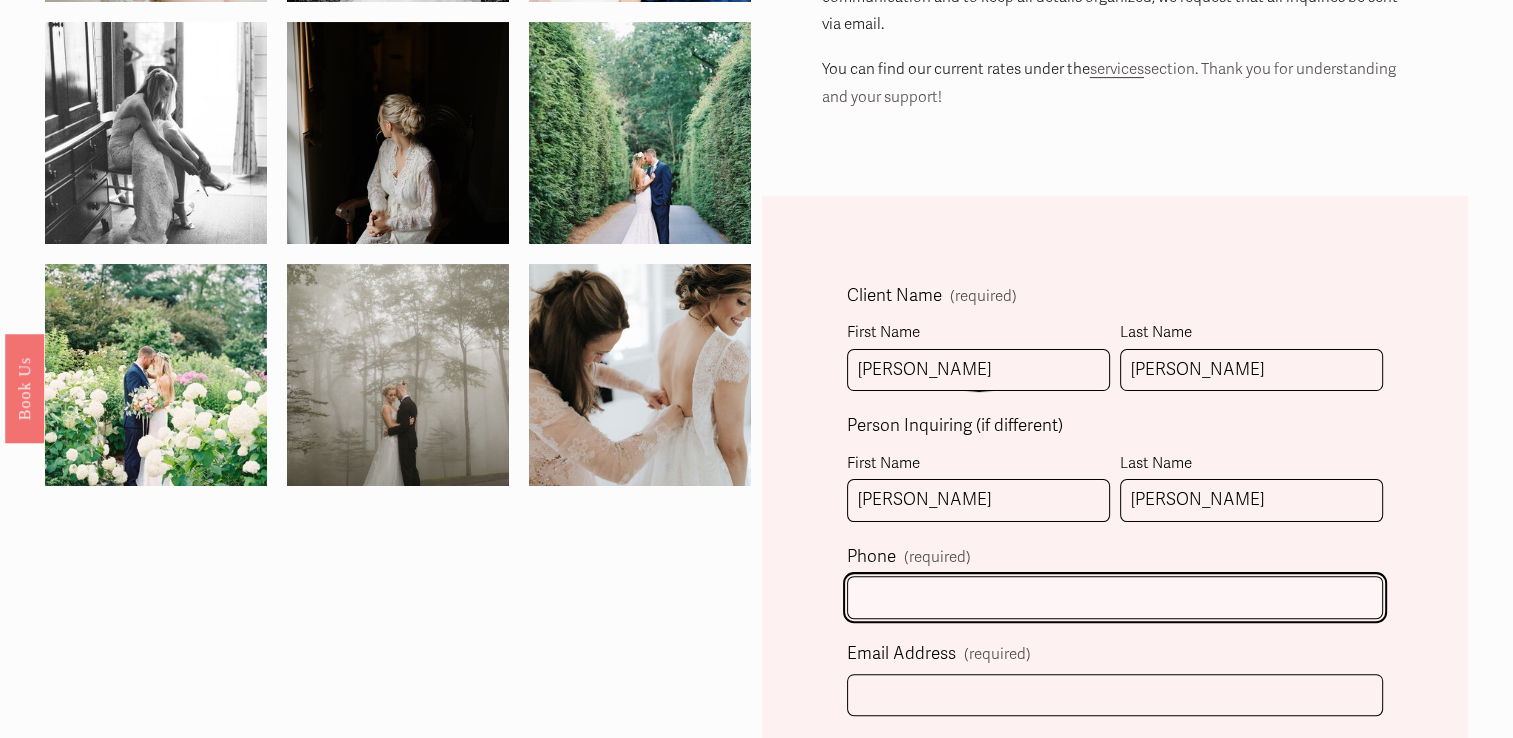 type on "[PHONE_NUMBER]" 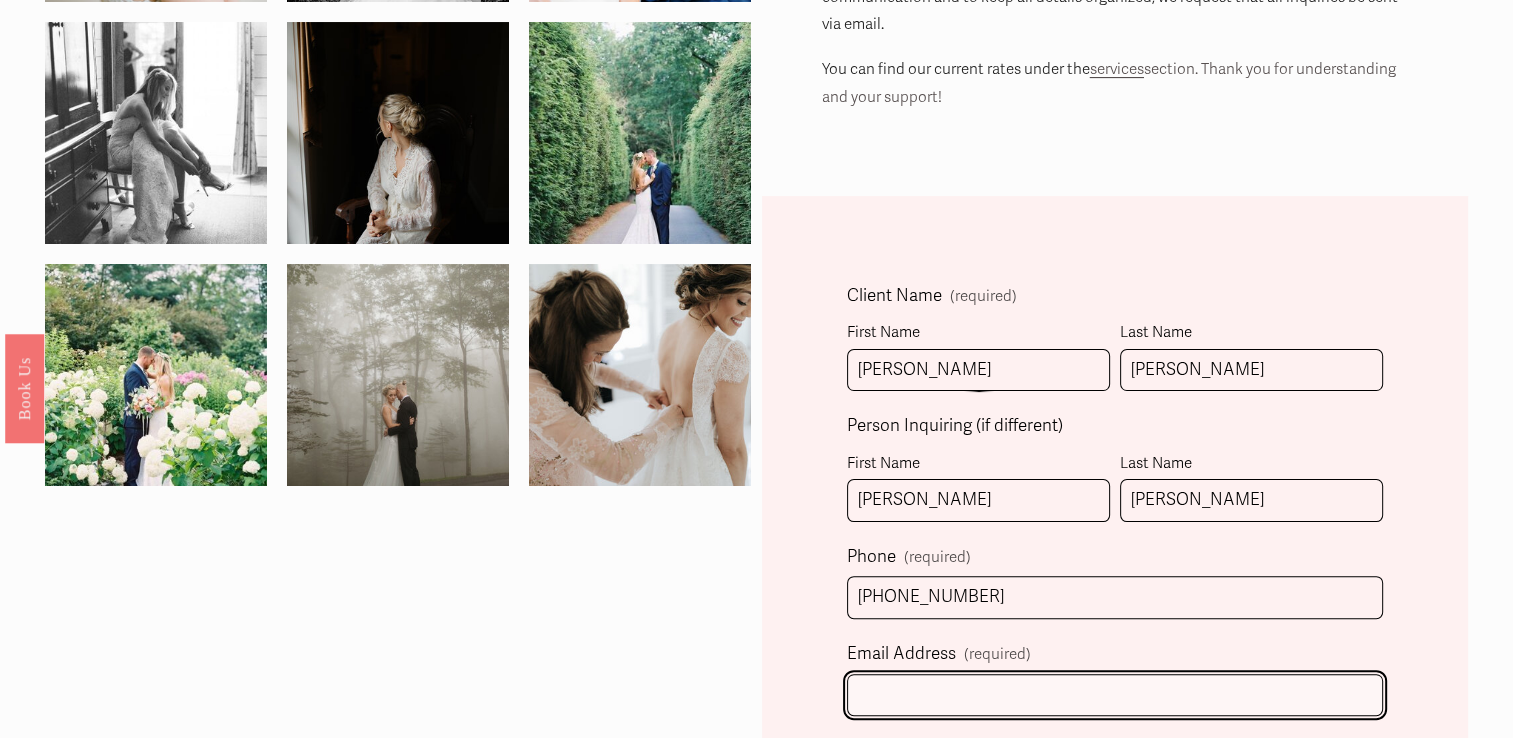 type on "[EMAIL_ADDRESS][DOMAIN_NAME]" 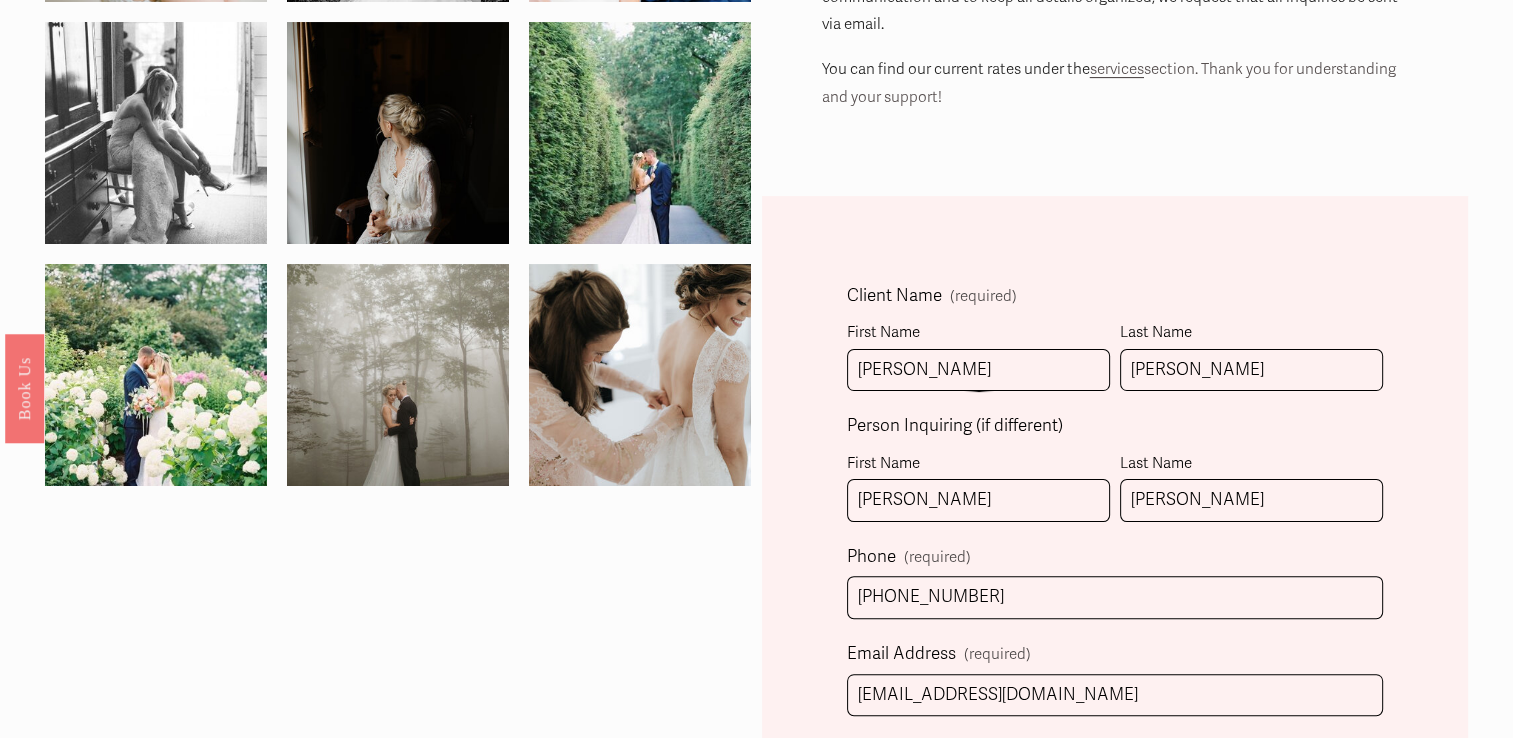 type on "[DATE] - Grand Bohemian Charlotte" 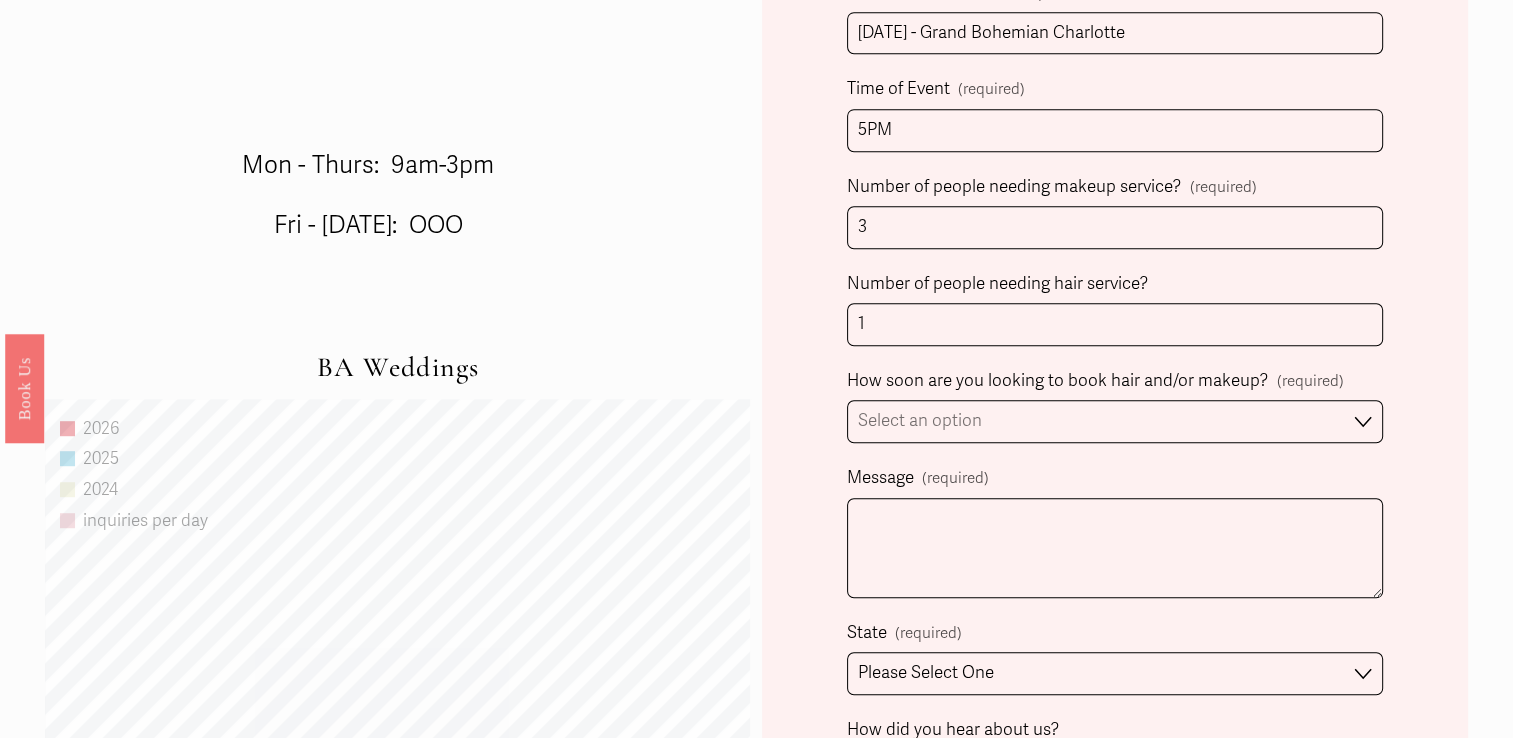 scroll, scrollTop: 1132, scrollLeft: 0, axis: vertical 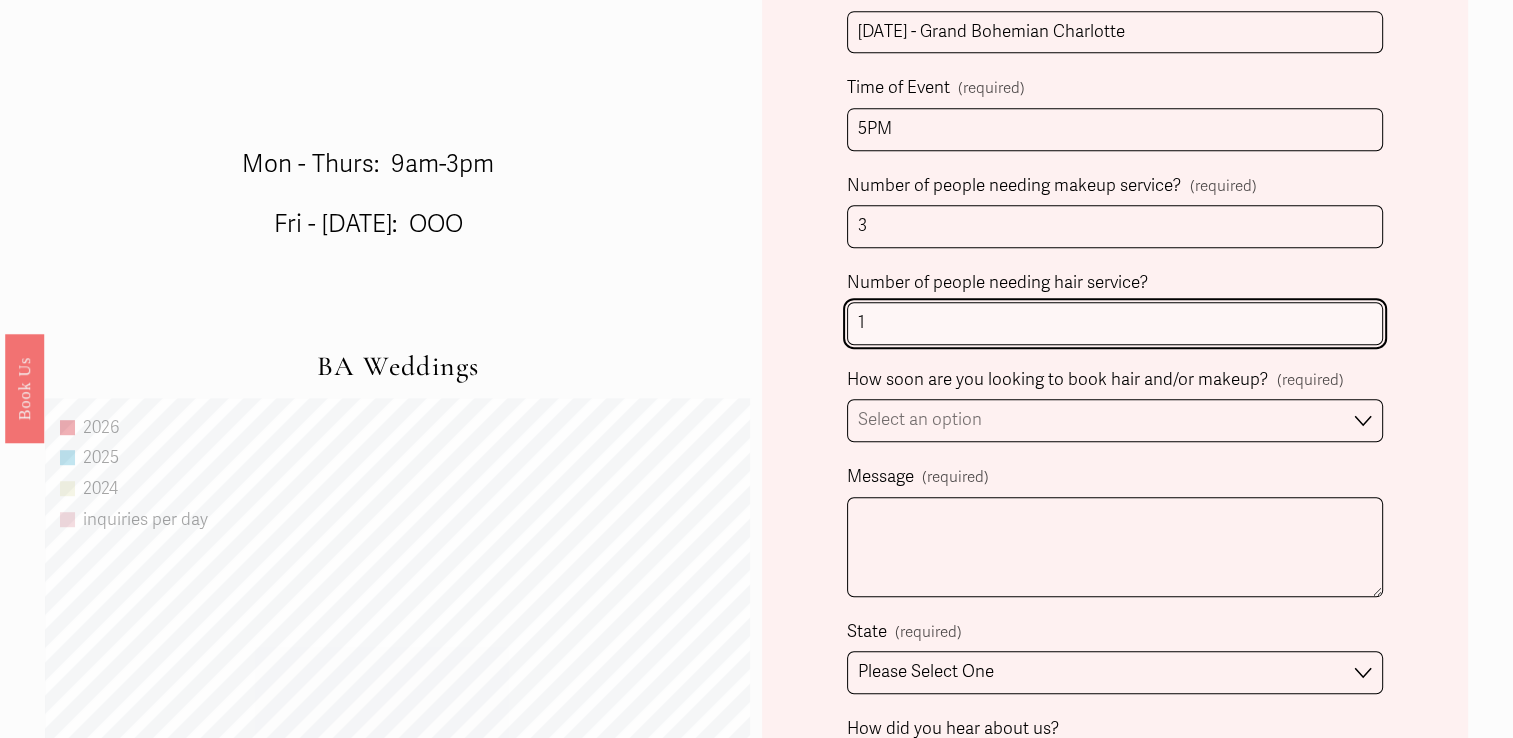 click on "1" at bounding box center (1115, 323) 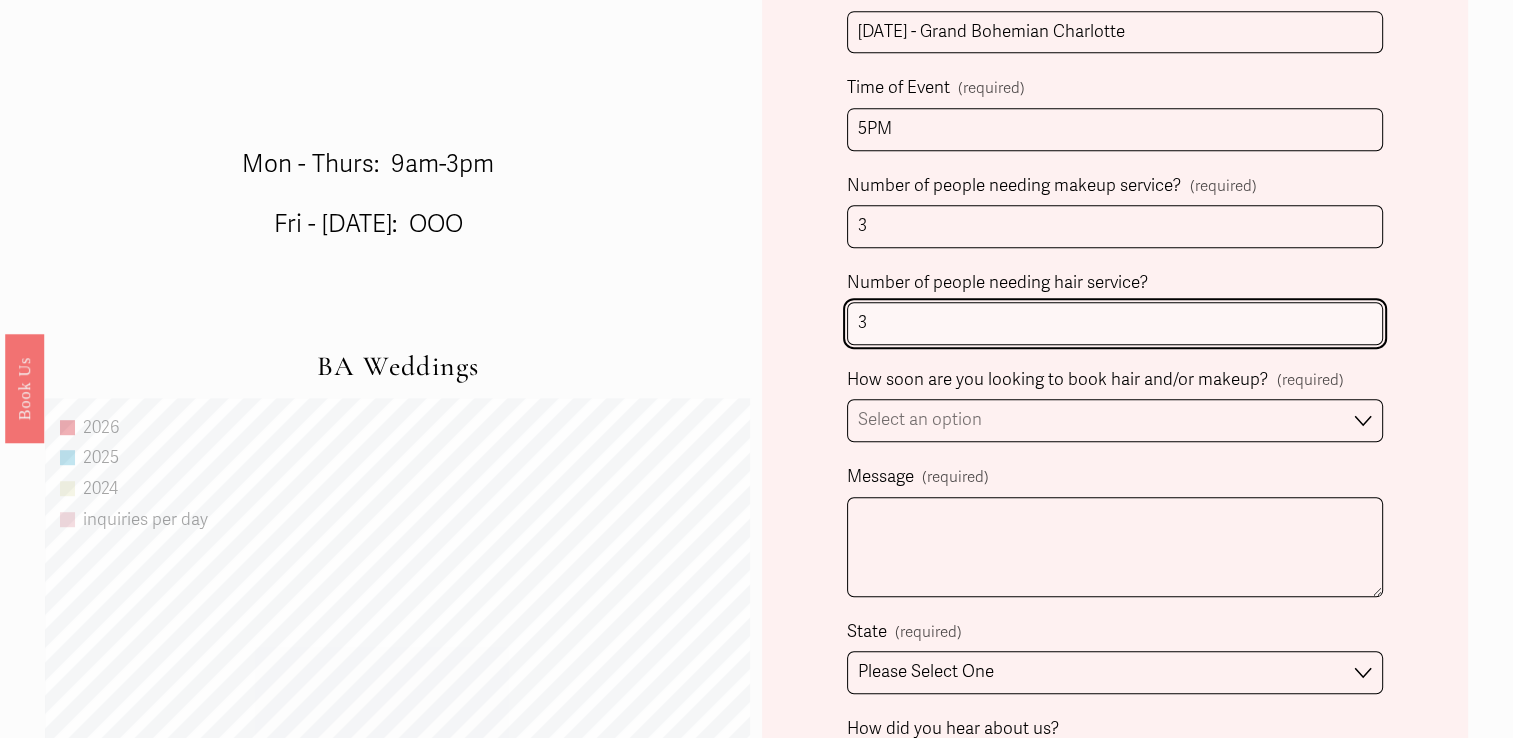 scroll, scrollTop: 1251, scrollLeft: 0, axis: vertical 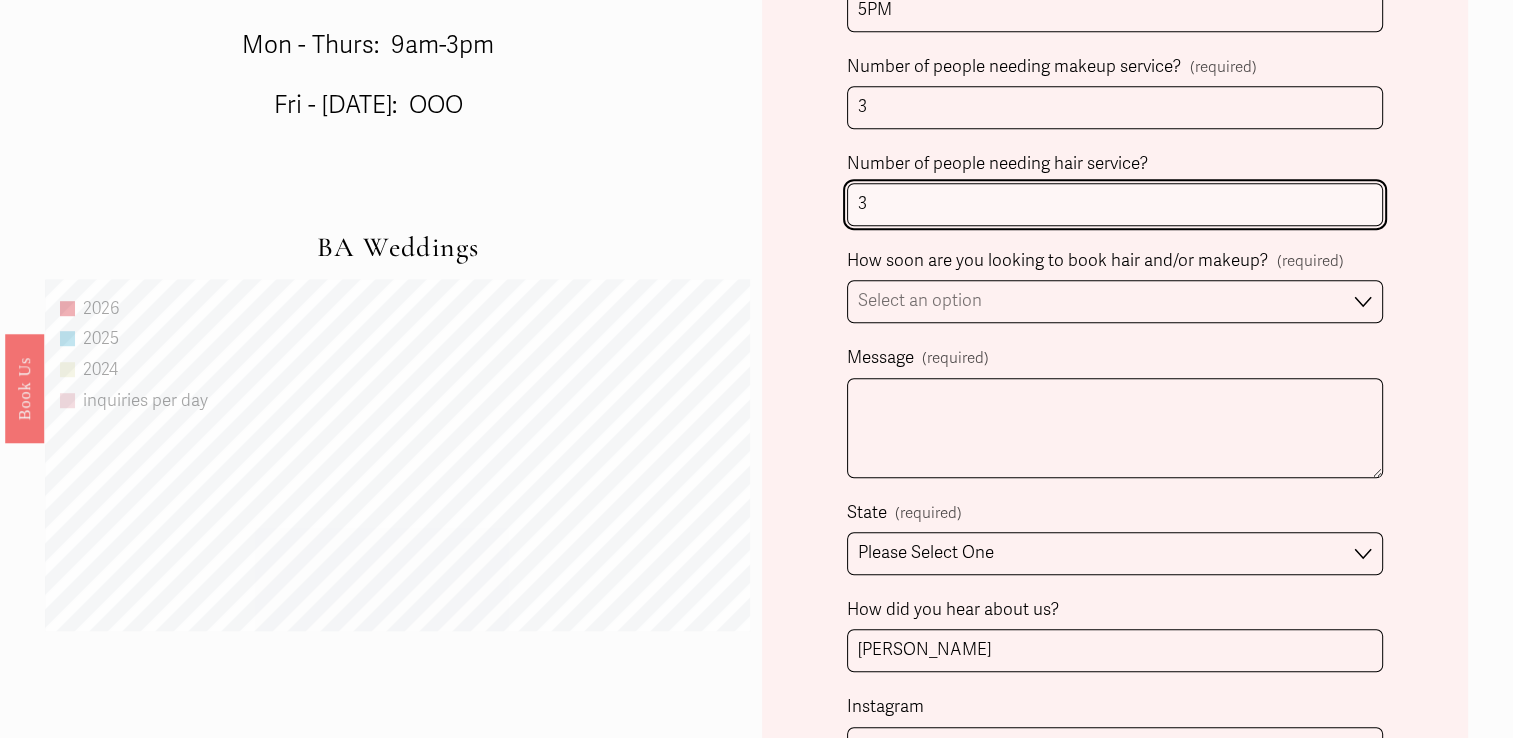 type on "3" 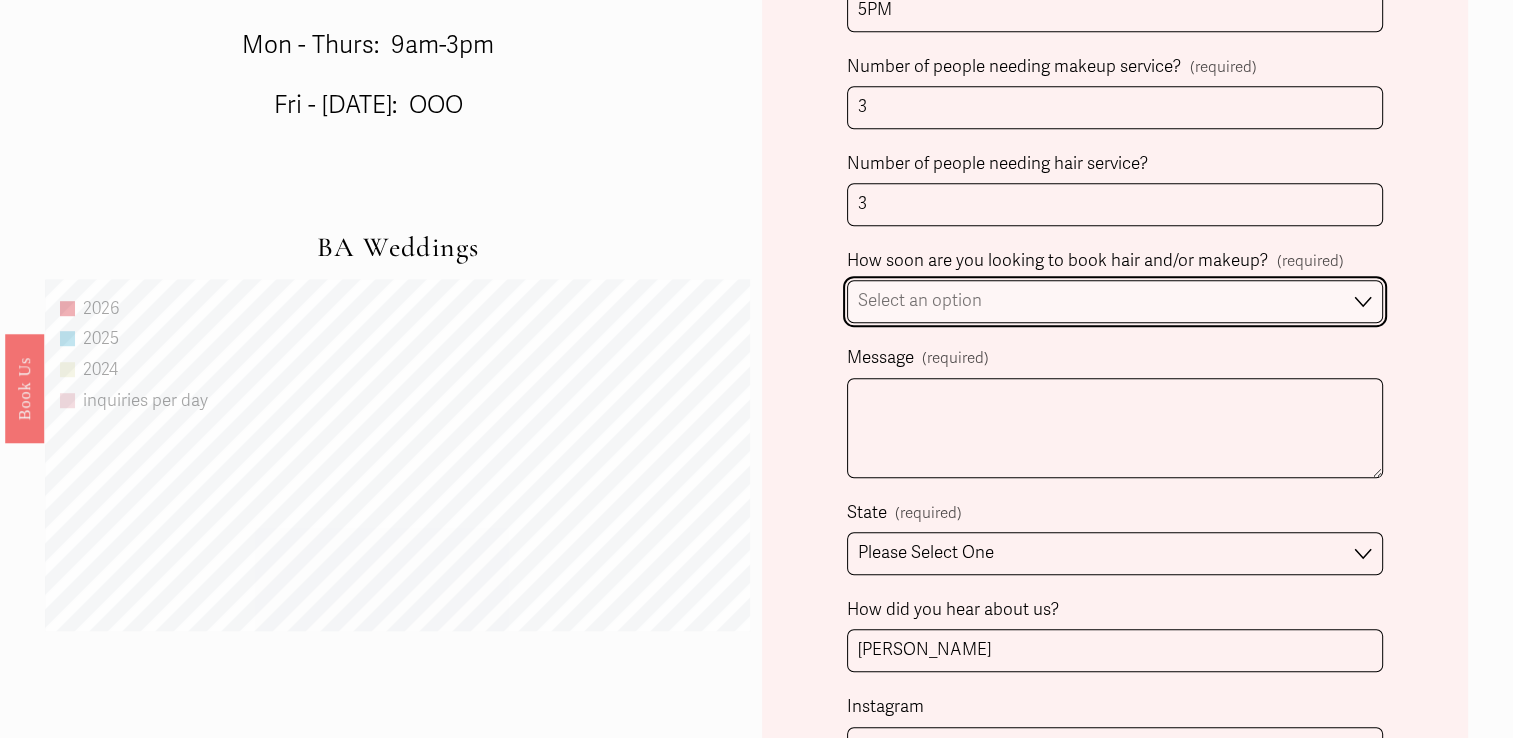 drag, startPoint x: 896, startPoint y: 319, endPoint x: 877, endPoint y: 303, distance: 24.839485 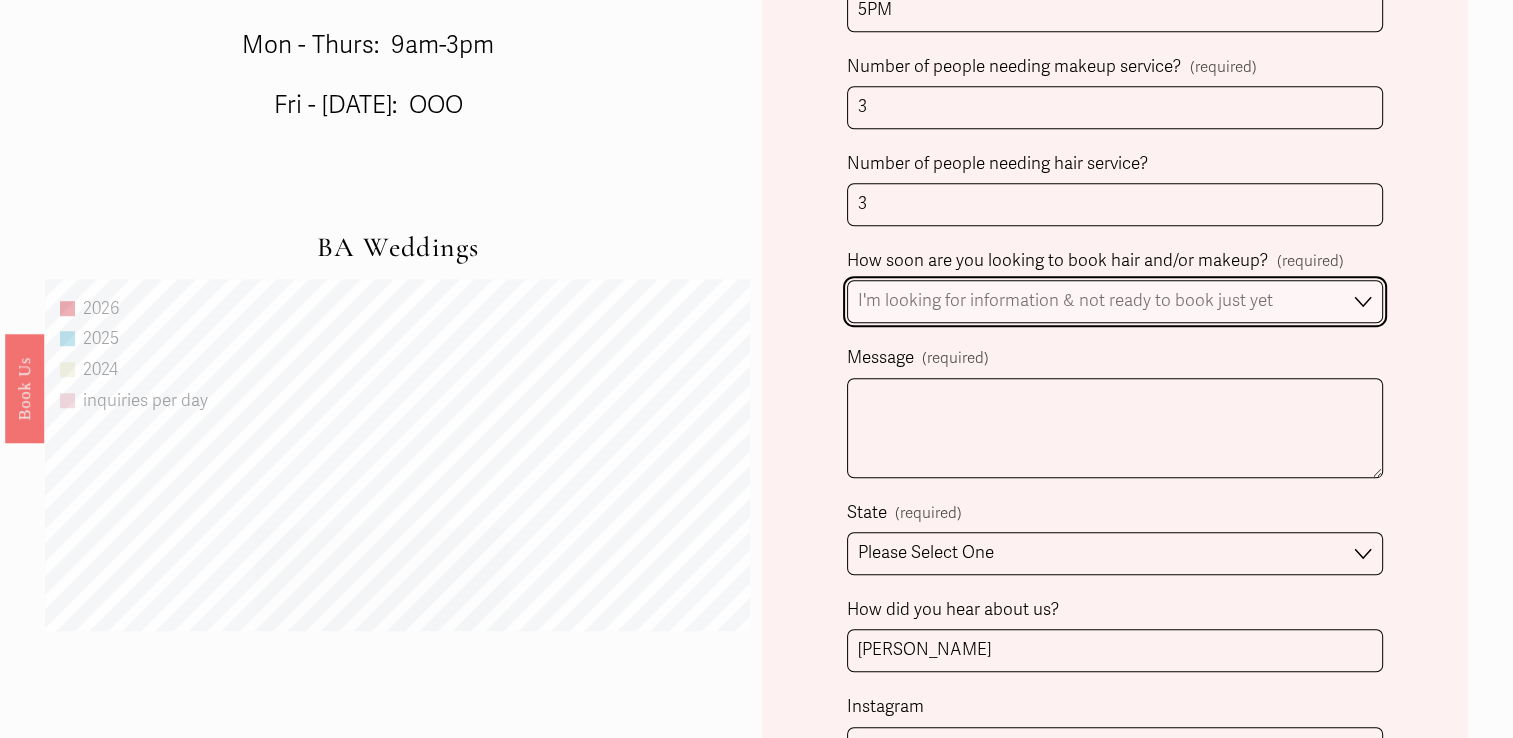 click on "Select an option Immediately 1-2 weeks I'm looking for information & not ready to book just yet" at bounding box center [1115, 301] 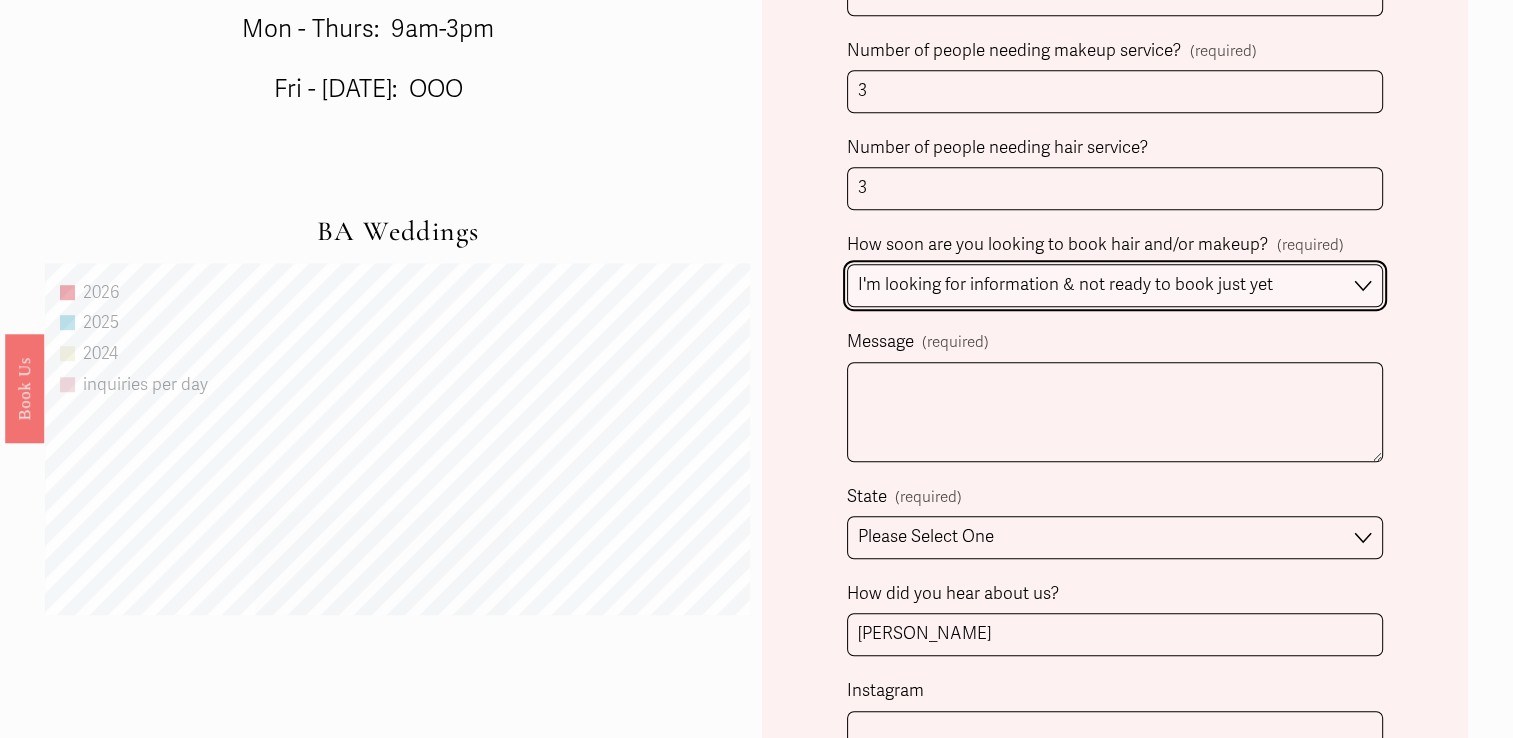 scroll, scrollTop: 1268, scrollLeft: 0, axis: vertical 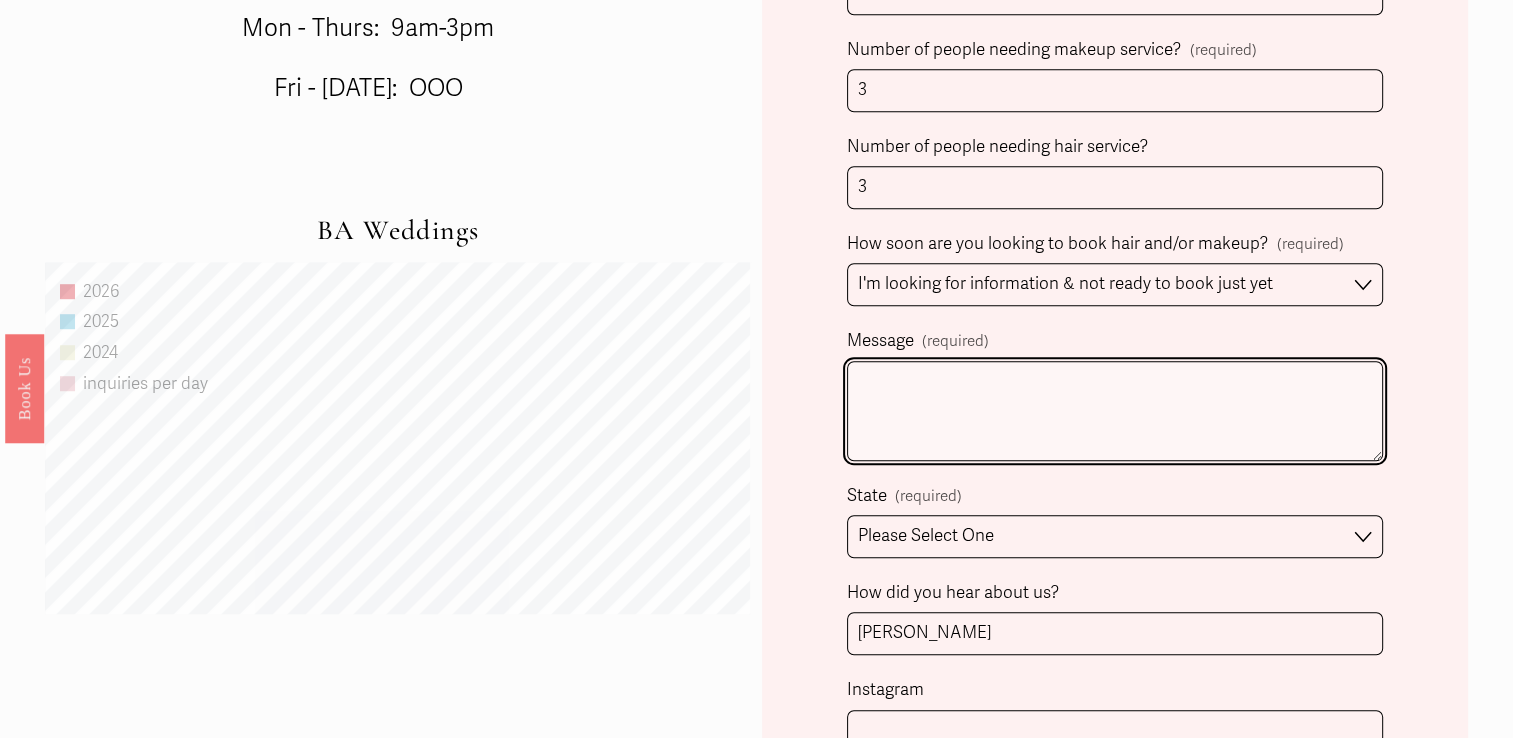 click on "Message (required)" at bounding box center (1115, 411) 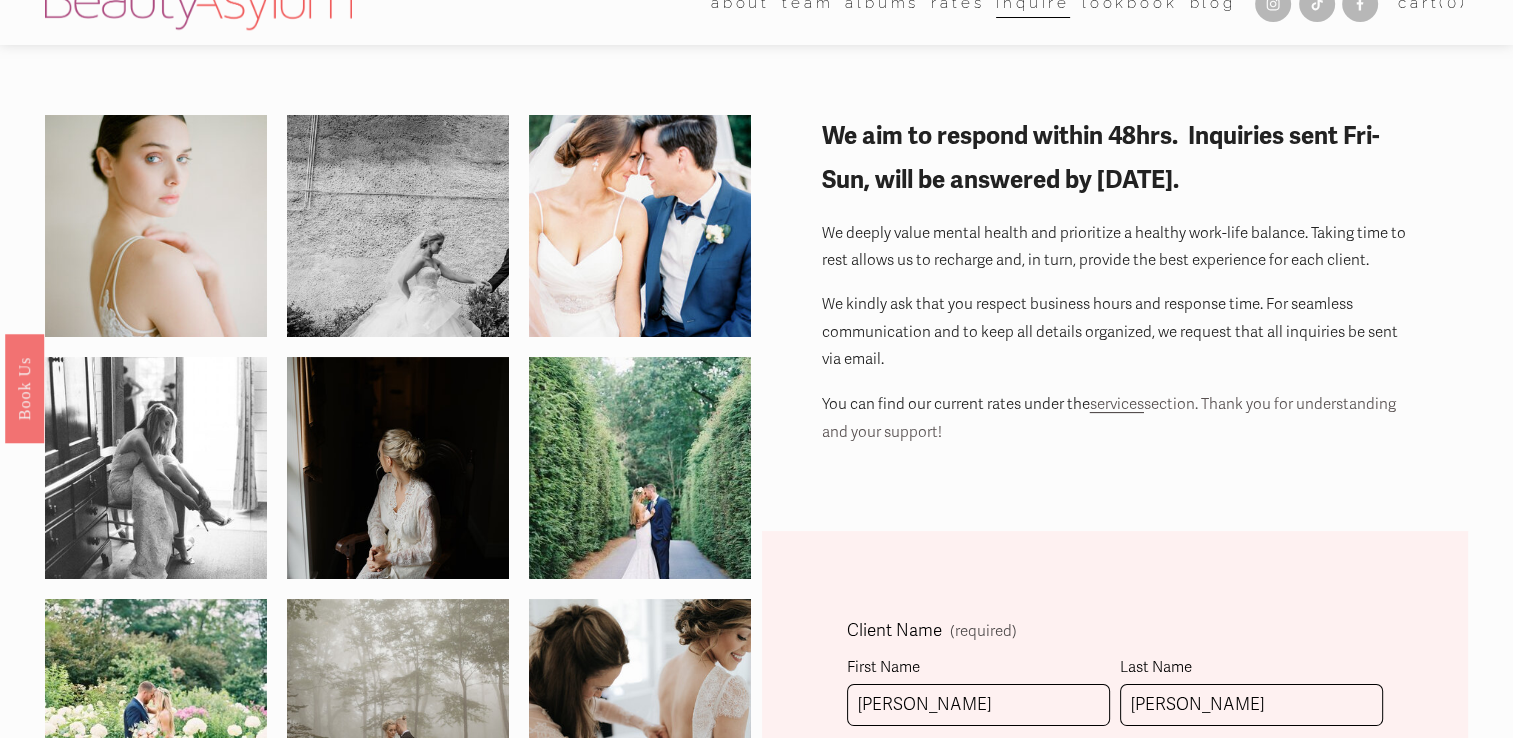 scroll, scrollTop: 0, scrollLeft: 0, axis: both 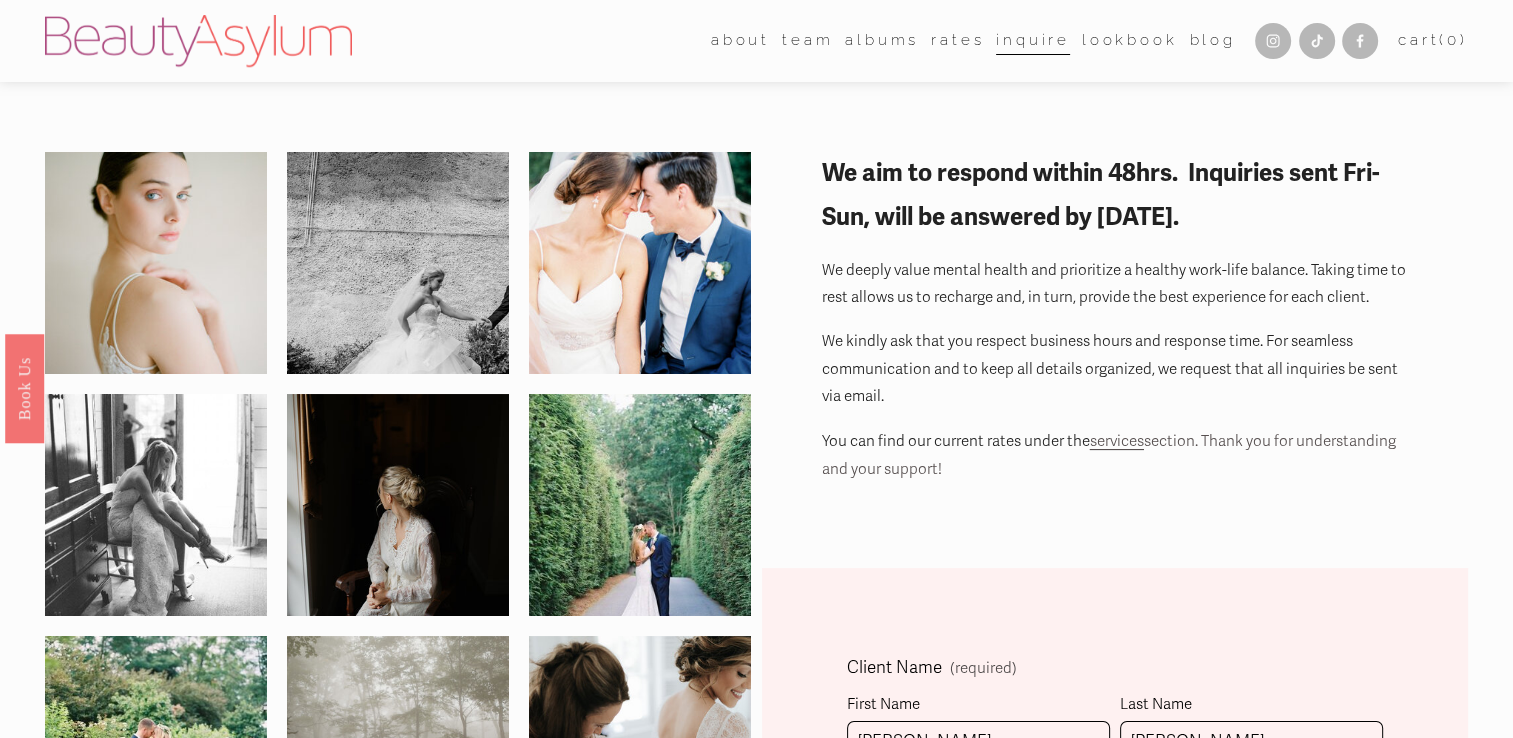 type on "Hi there - looking for" 